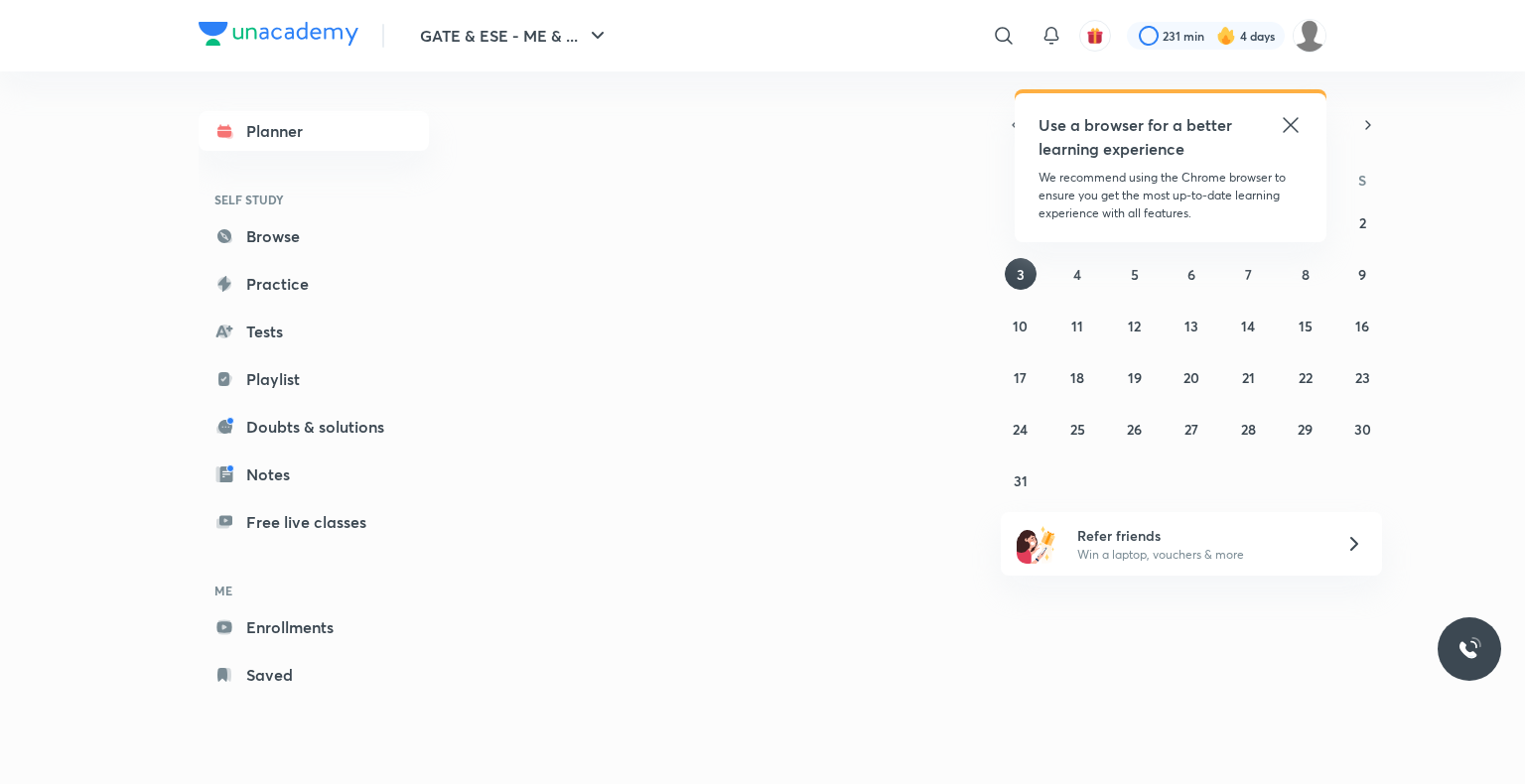 scroll, scrollTop: 0, scrollLeft: 0, axis: both 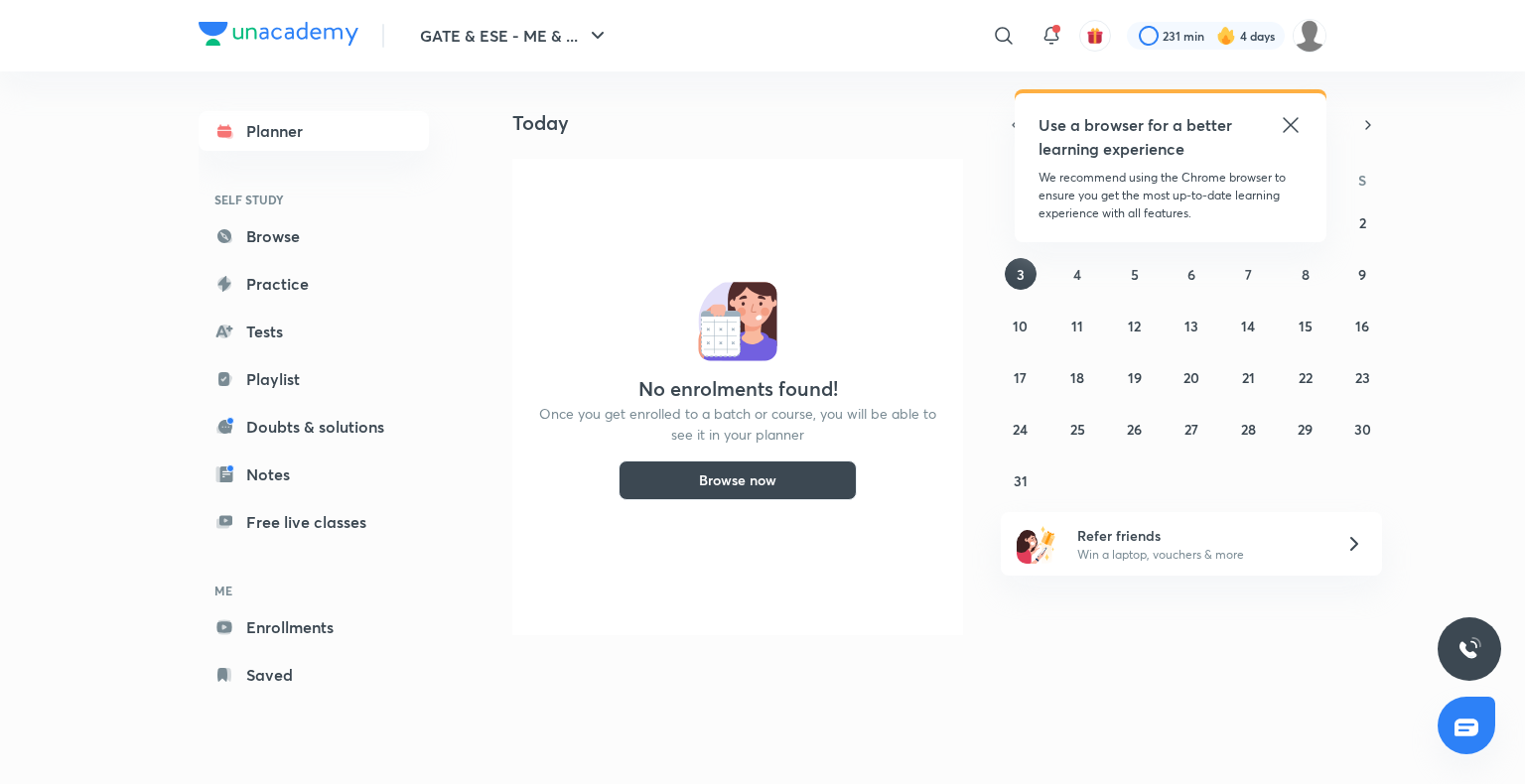 click 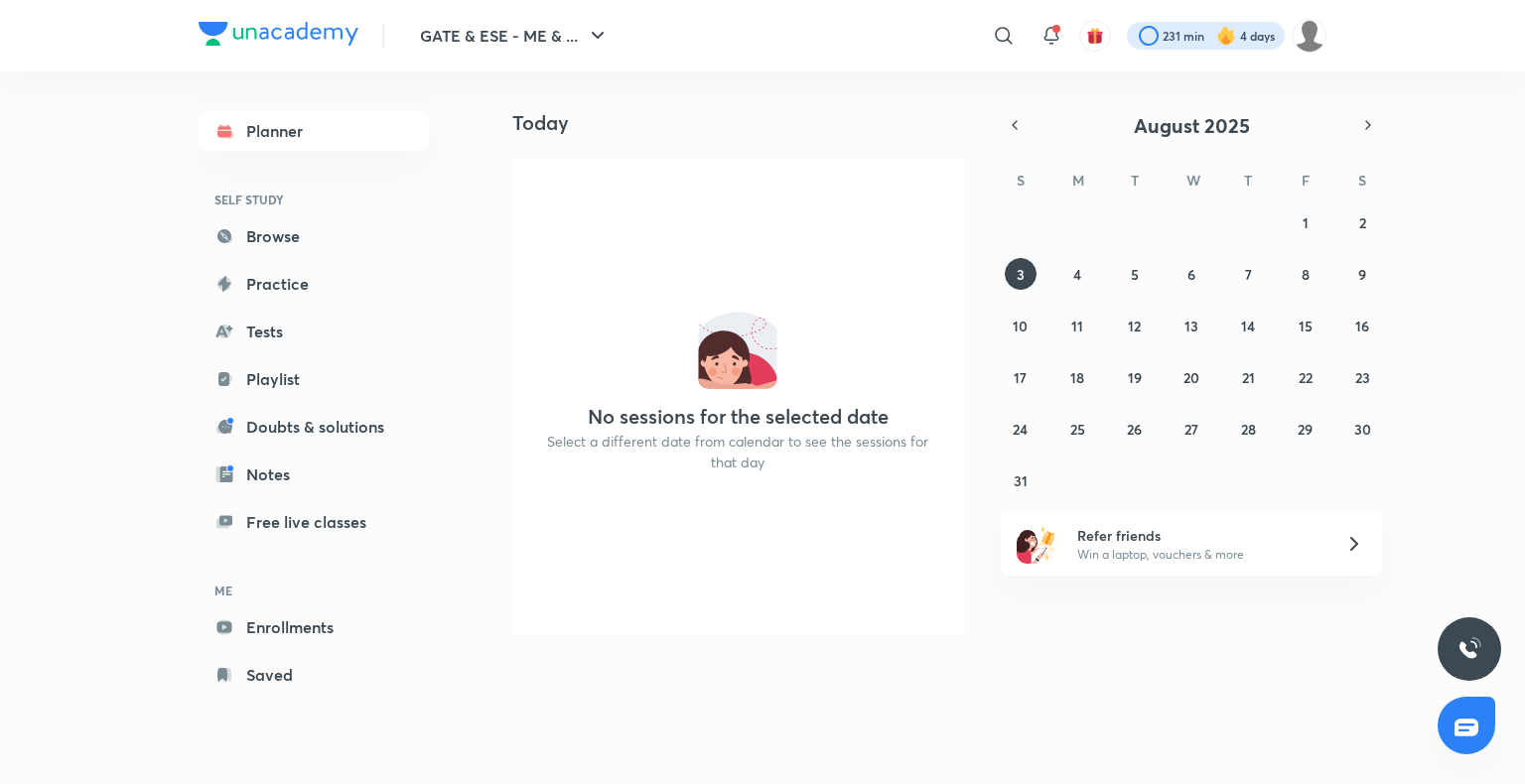 click at bounding box center [1205, 36] 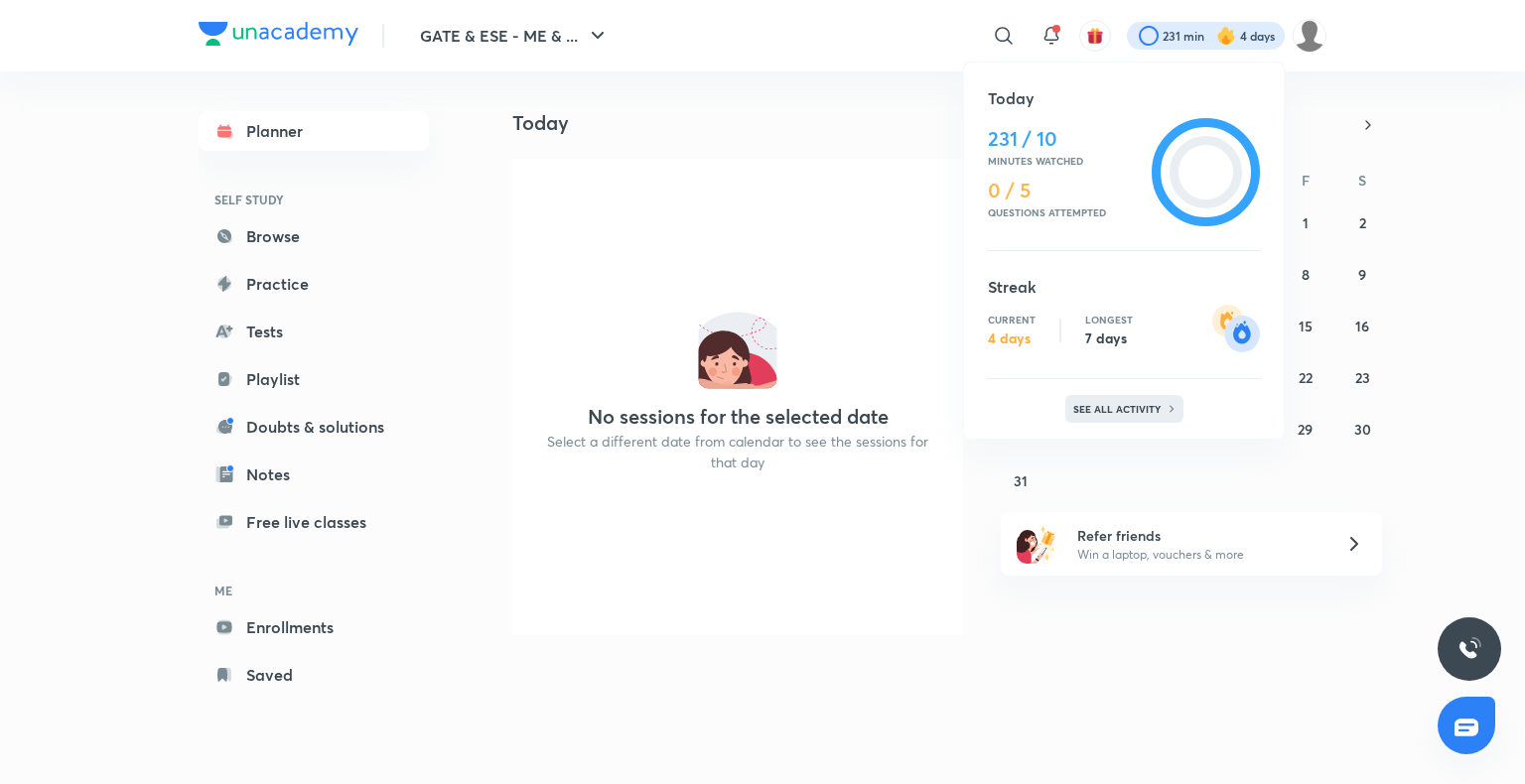 click on "See all activity" at bounding box center (1124, 409) 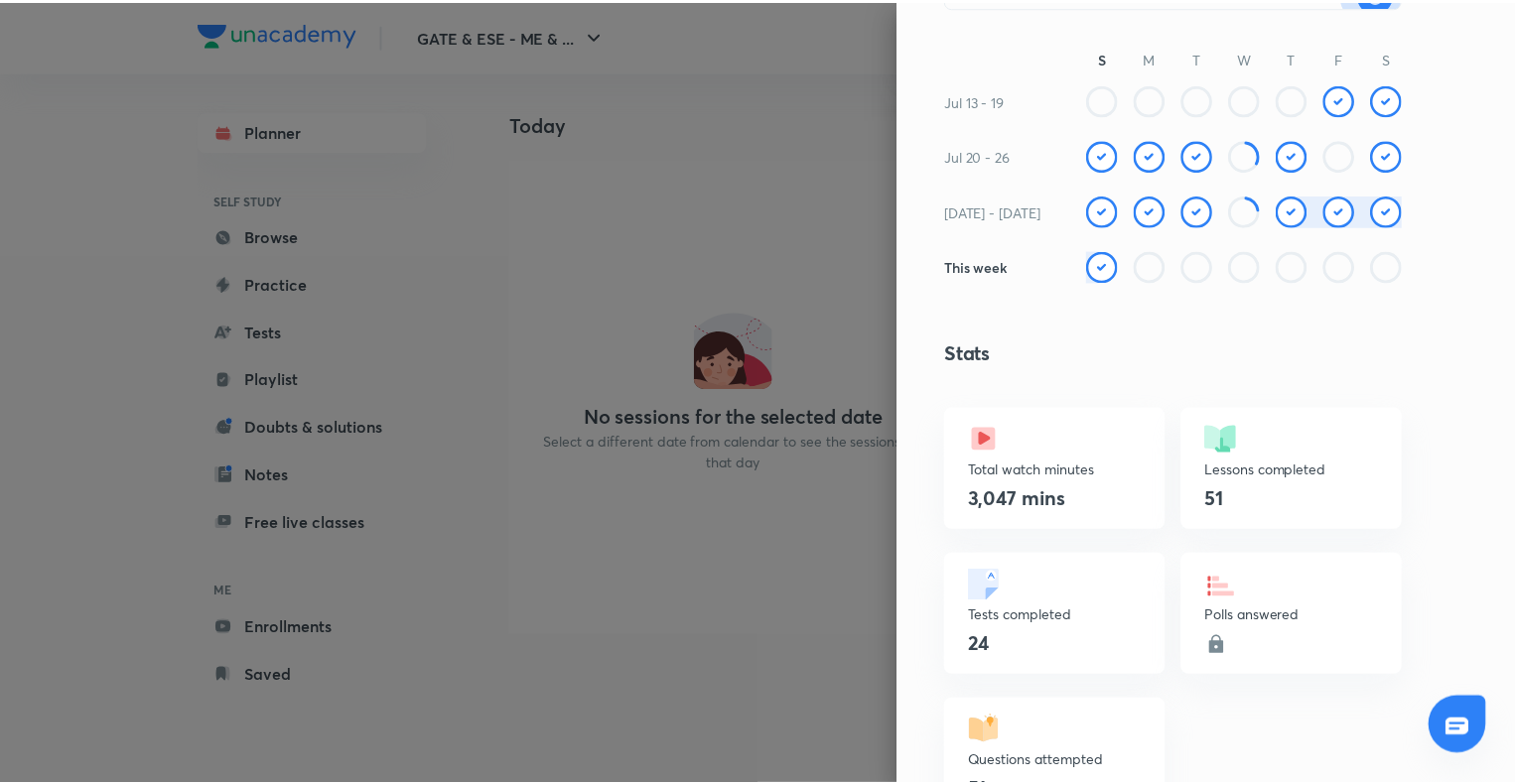 scroll, scrollTop: 0, scrollLeft: 0, axis: both 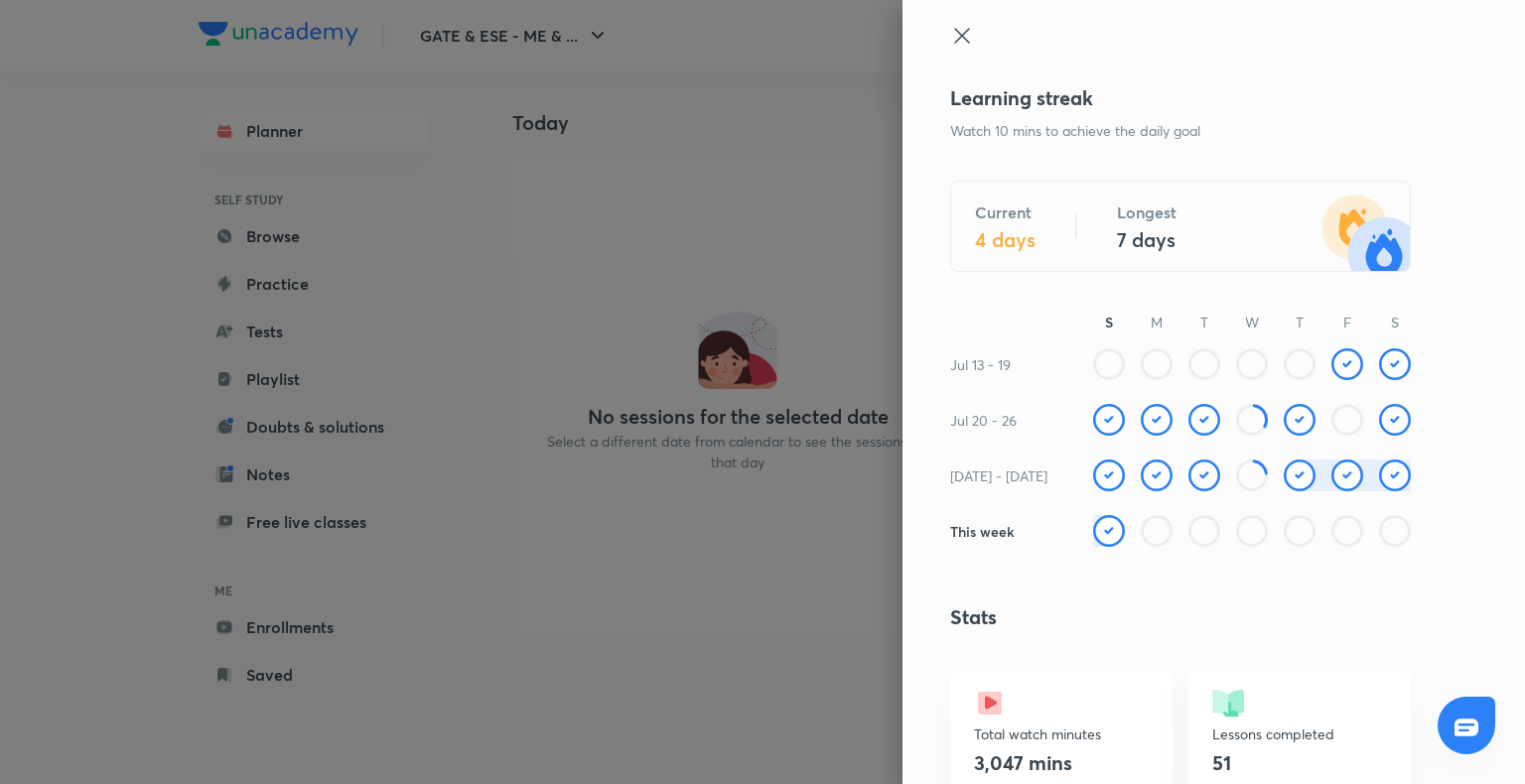click 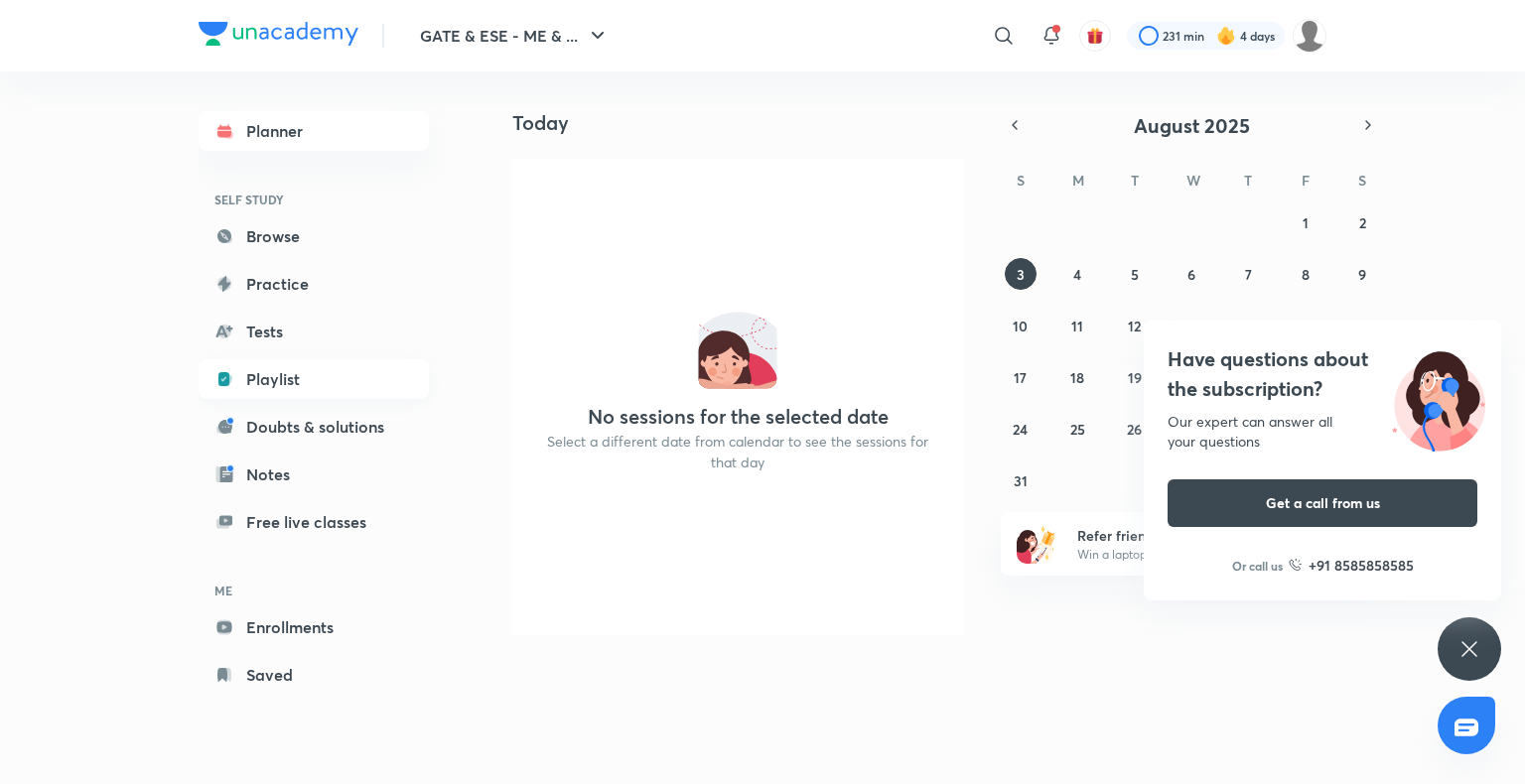 click on "Playlist" at bounding box center [314, 379] 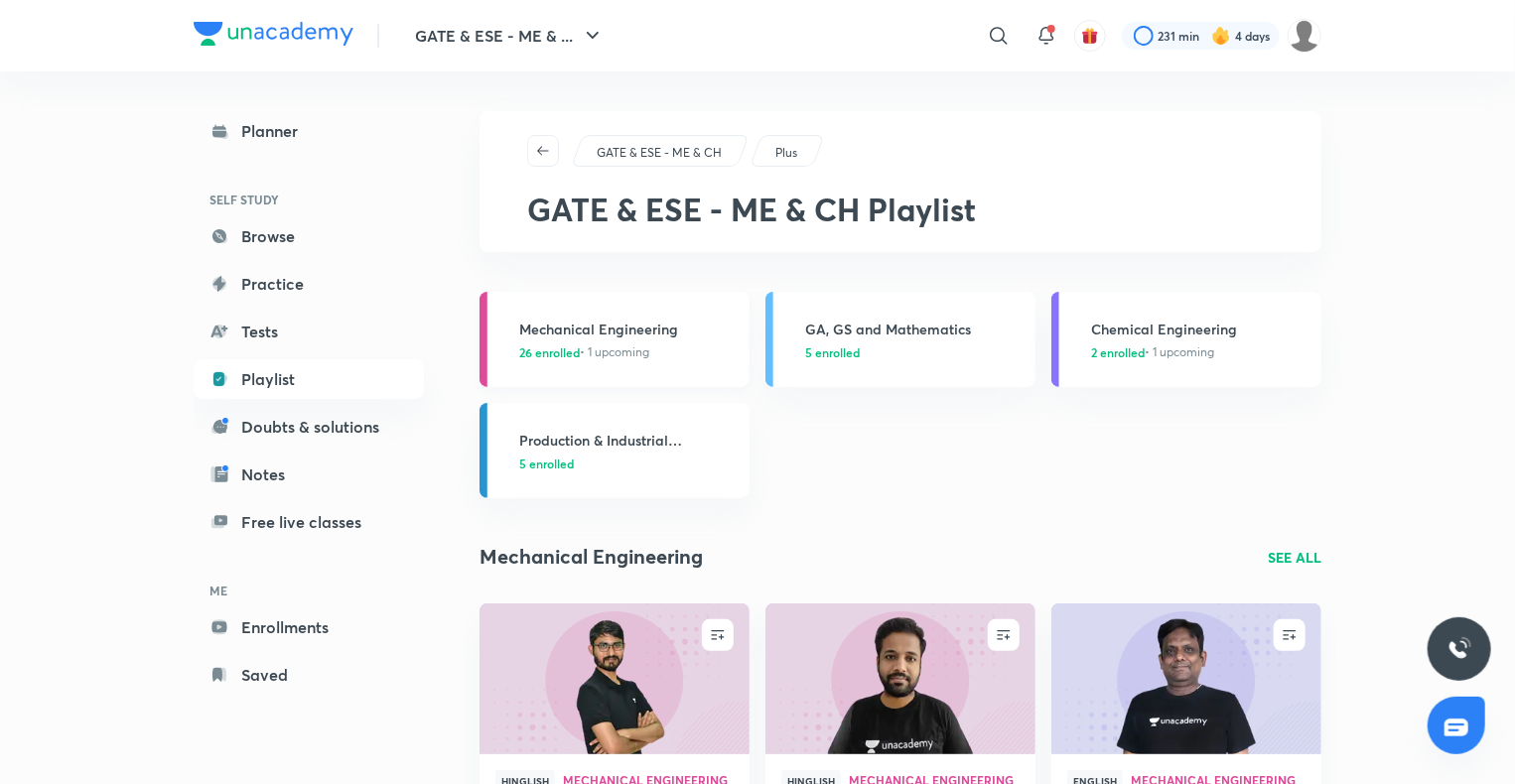 click on "Mechanical Engineering" at bounding box center [628, 328] 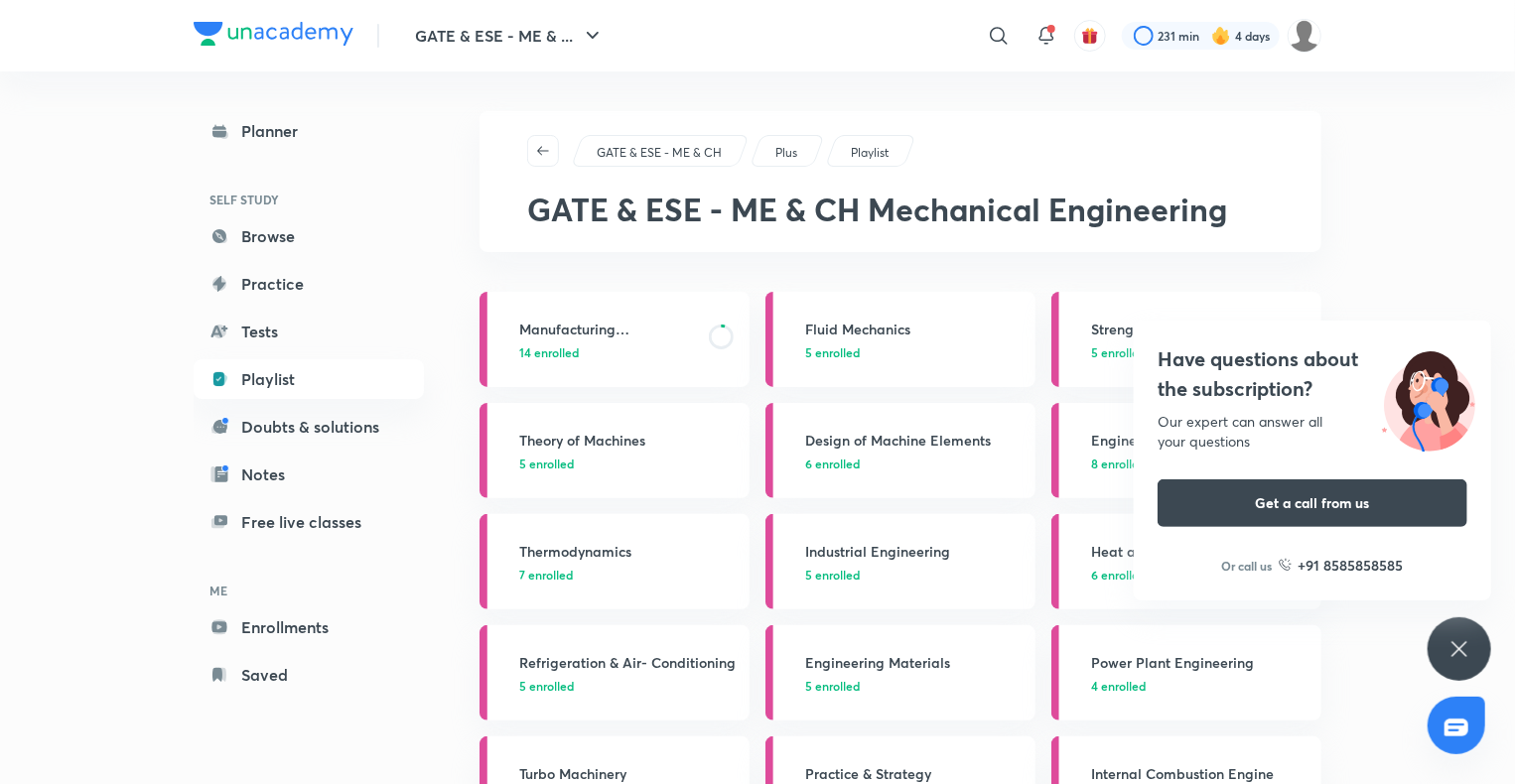 click on "Have questions about the subscription? Our expert can answer all your questions Get a call from us Or call us +91 8585858585" at bounding box center (1459, 649) 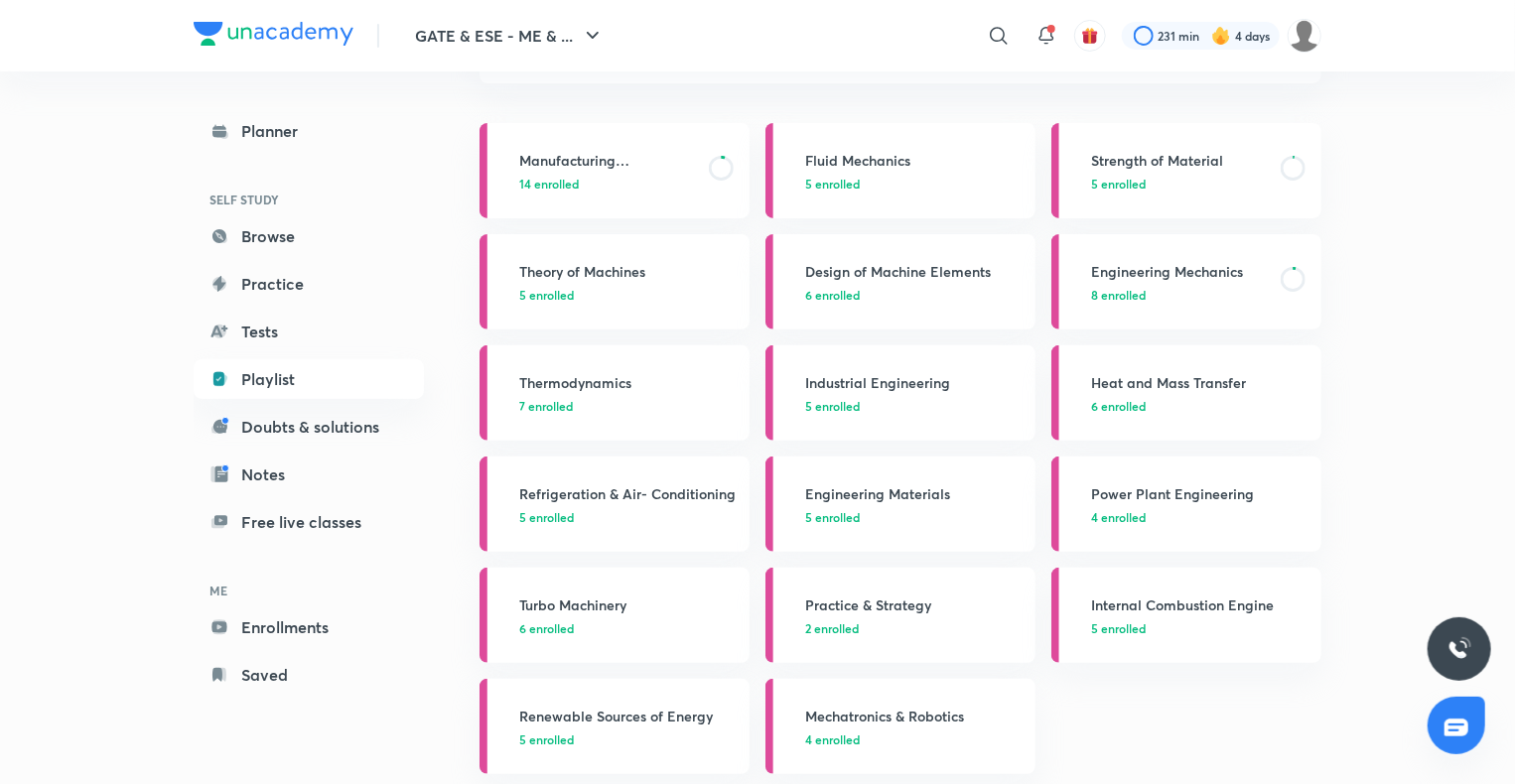 scroll, scrollTop: 171, scrollLeft: 0, axis: vertical 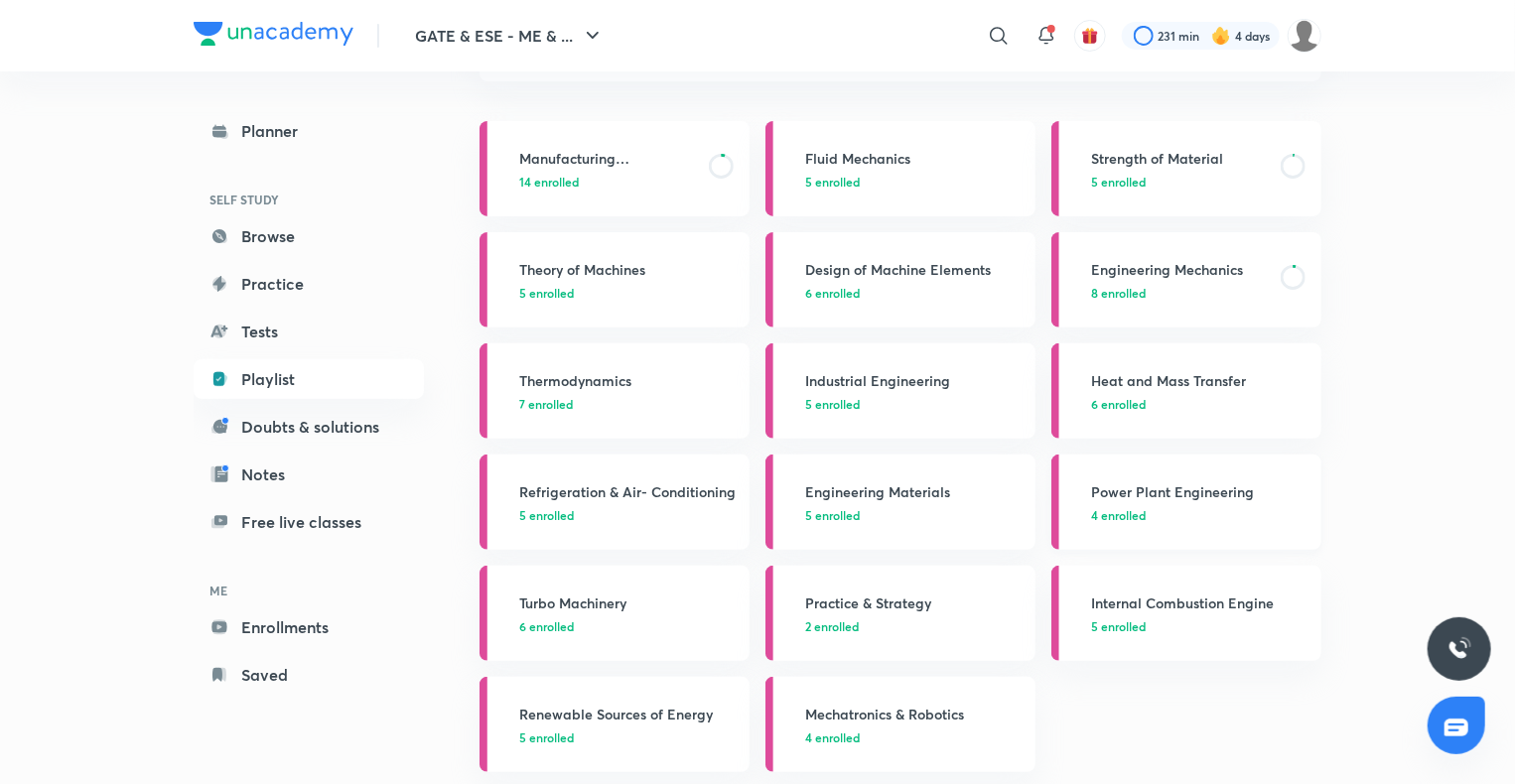 click on "4 enrolled" at bounding box center (1200, 515) 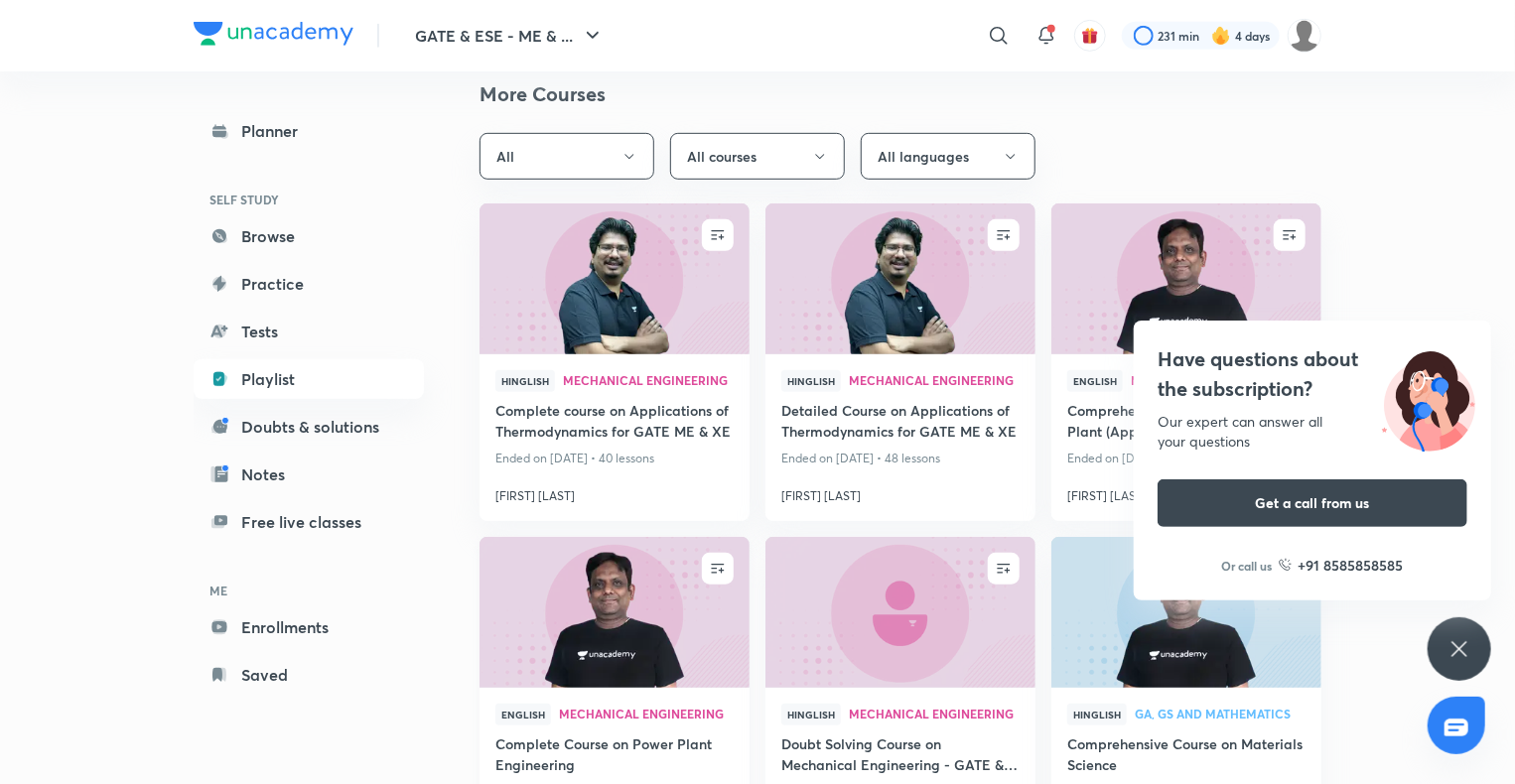 scroll, scrollTop: 0, scrollLeft: 0, axis: both 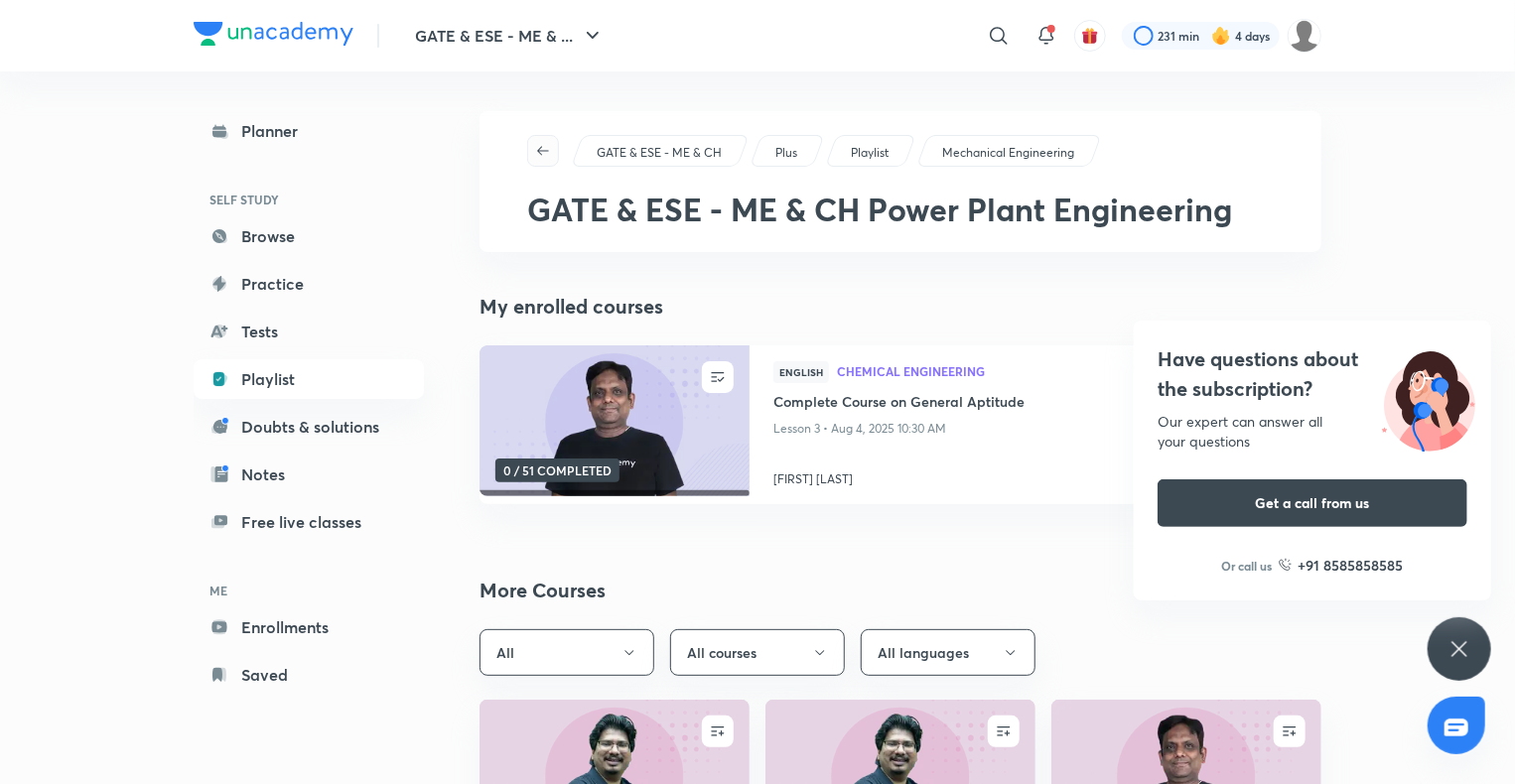 click at bounding box center [543, 151] 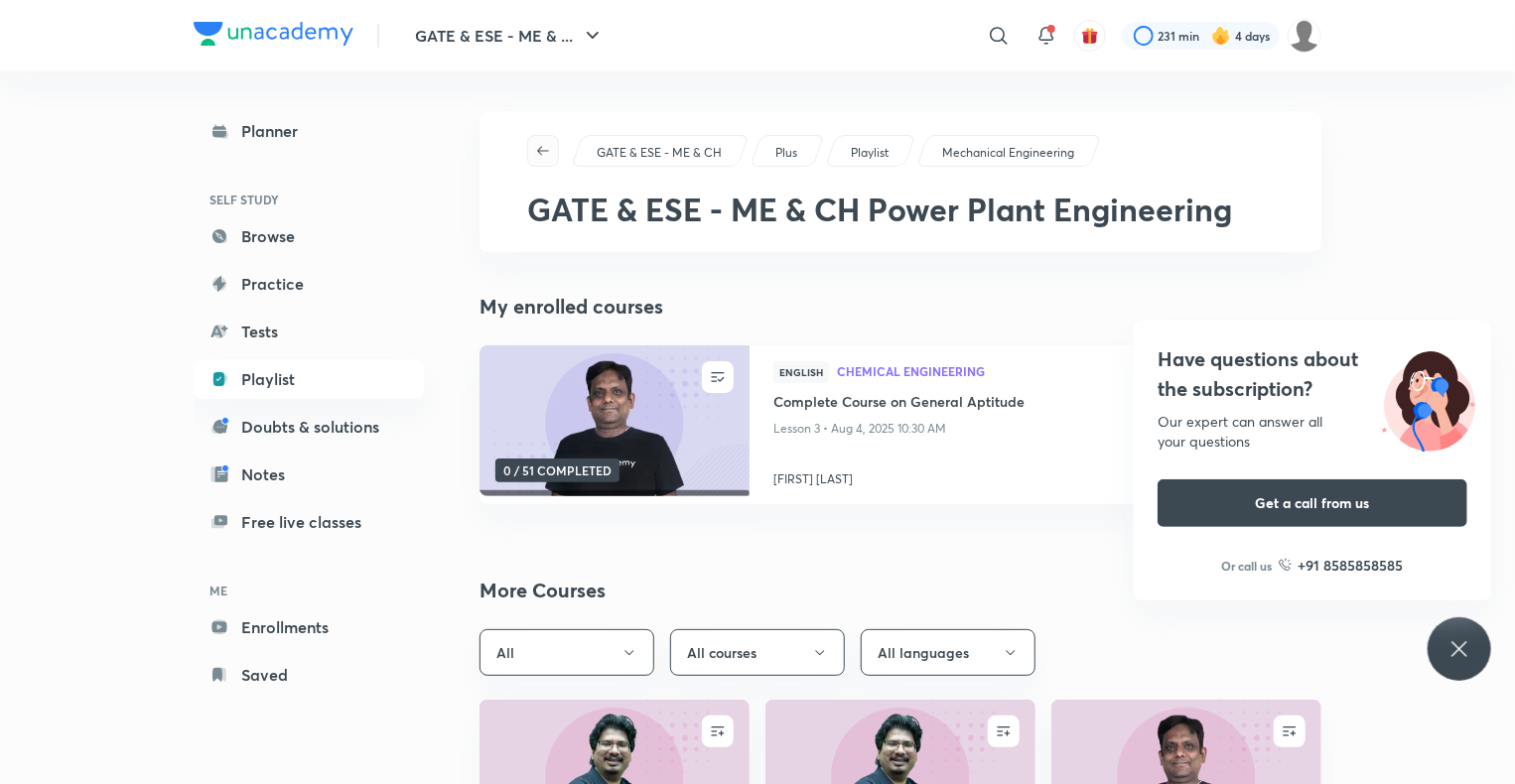 scroll, scrollTop: 0, scrollLeft: 0, axis: both 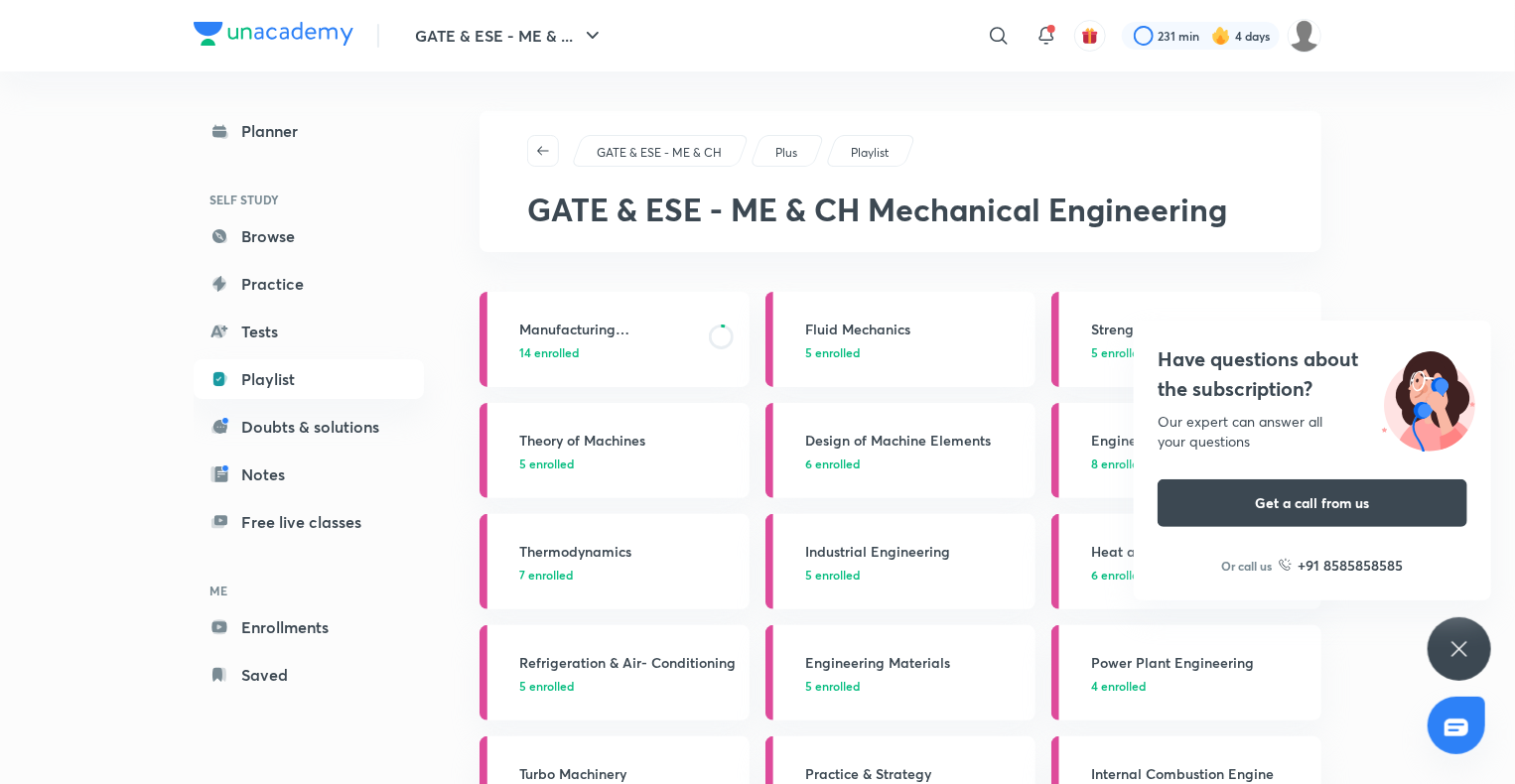 click 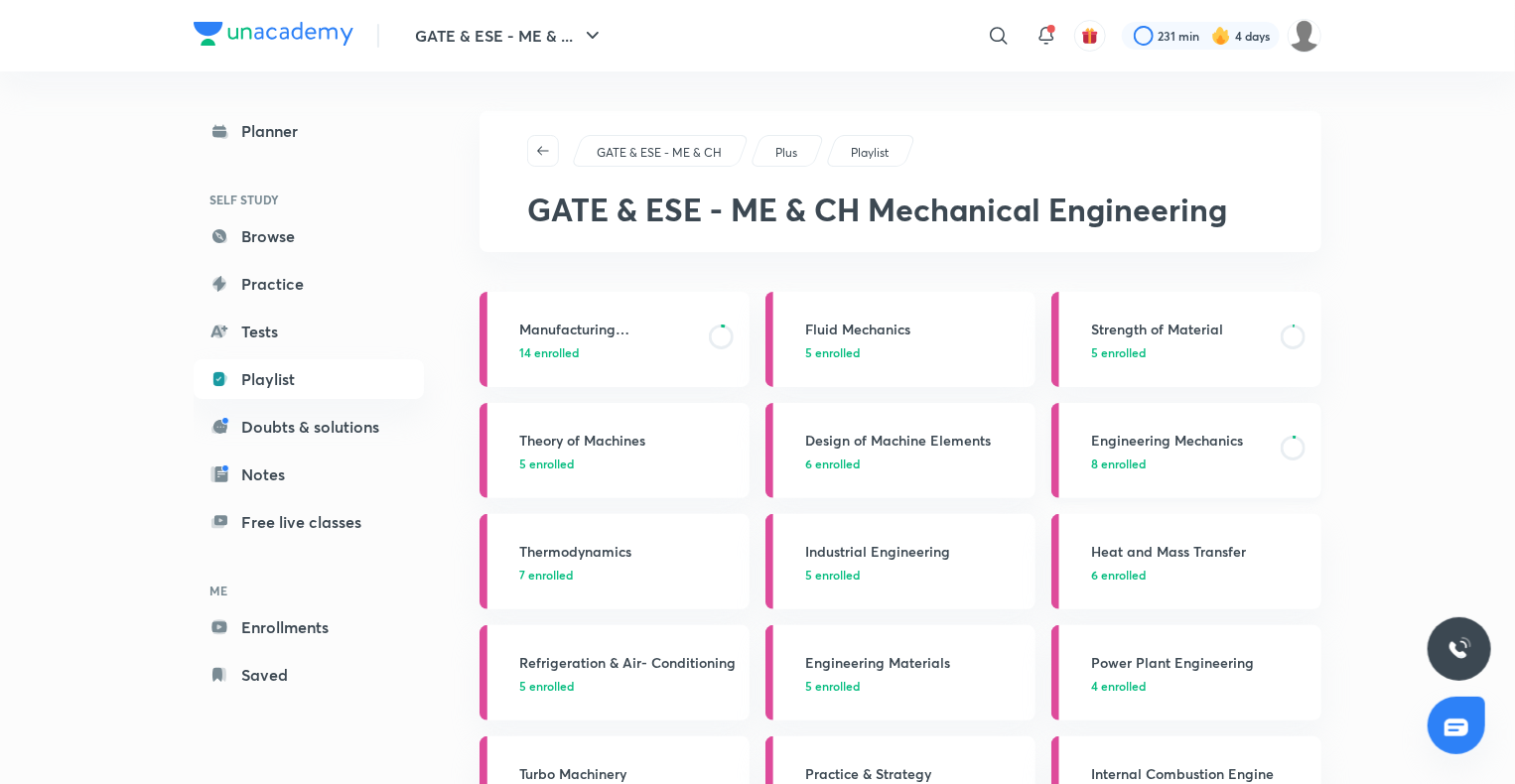 click on "Engineering Mechanics" at bounding box center (1179, 440) 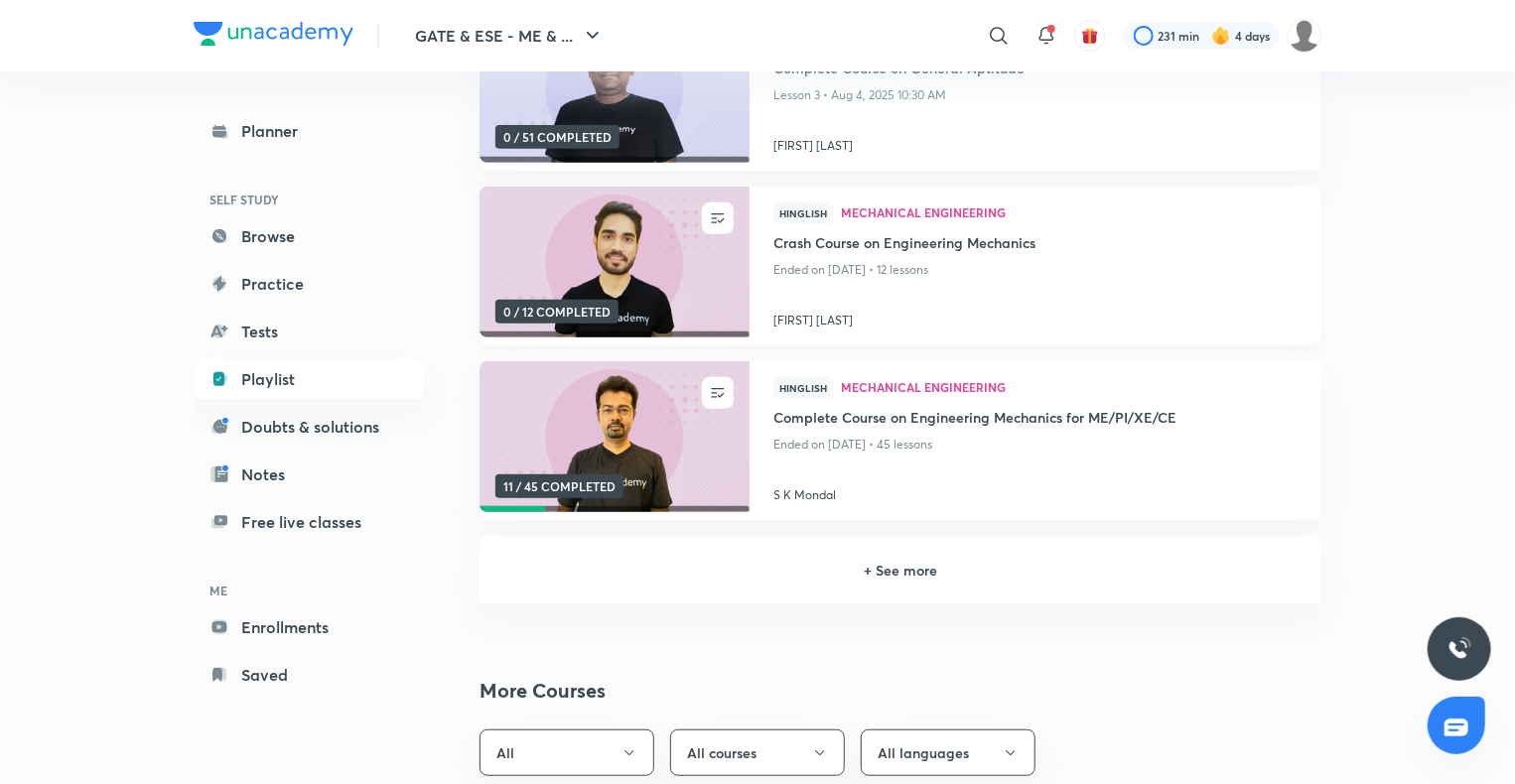 scroll, scrollTop: 381, scrollLeft: 0, axis: vertical 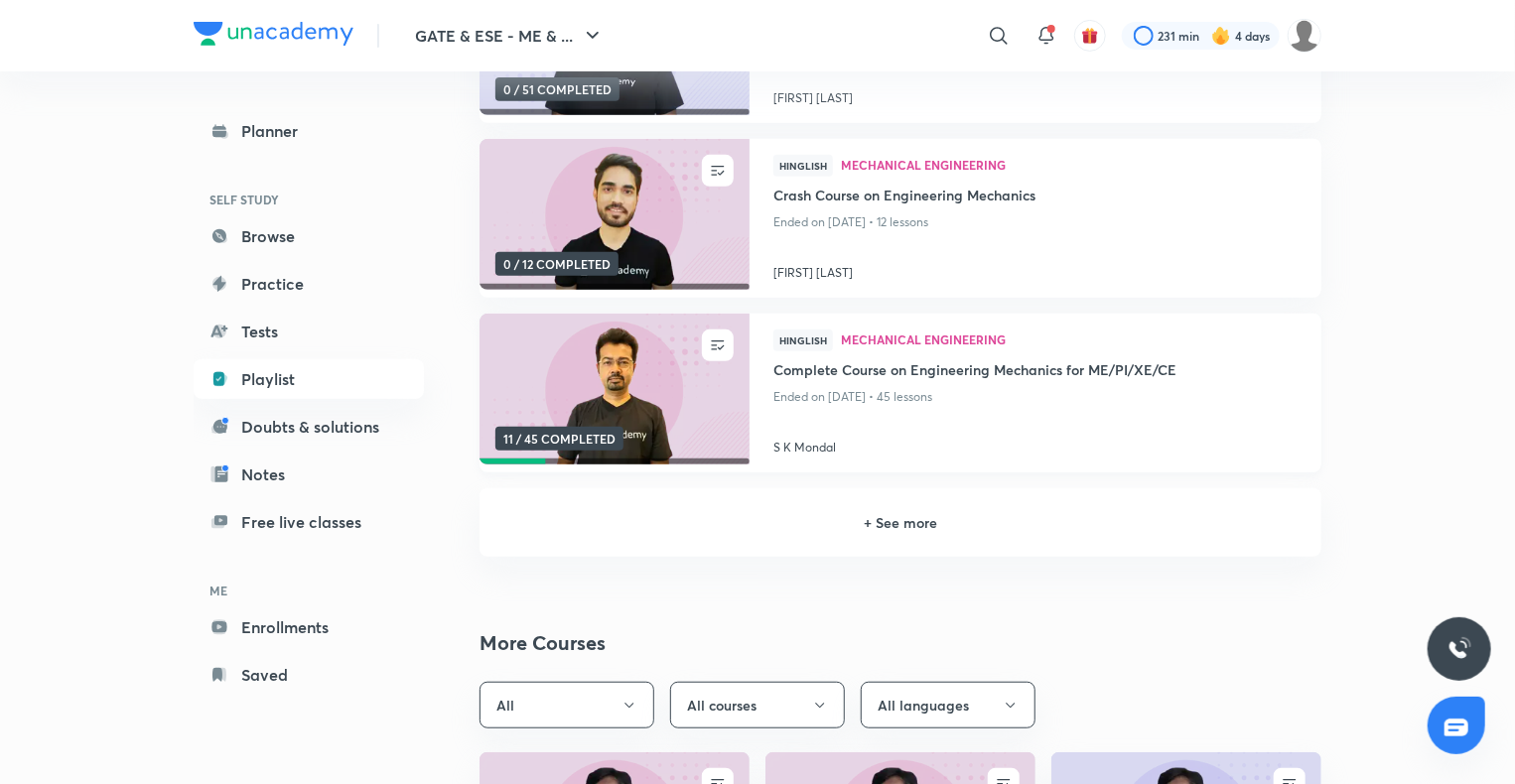 click at bounding box center [614, 389] 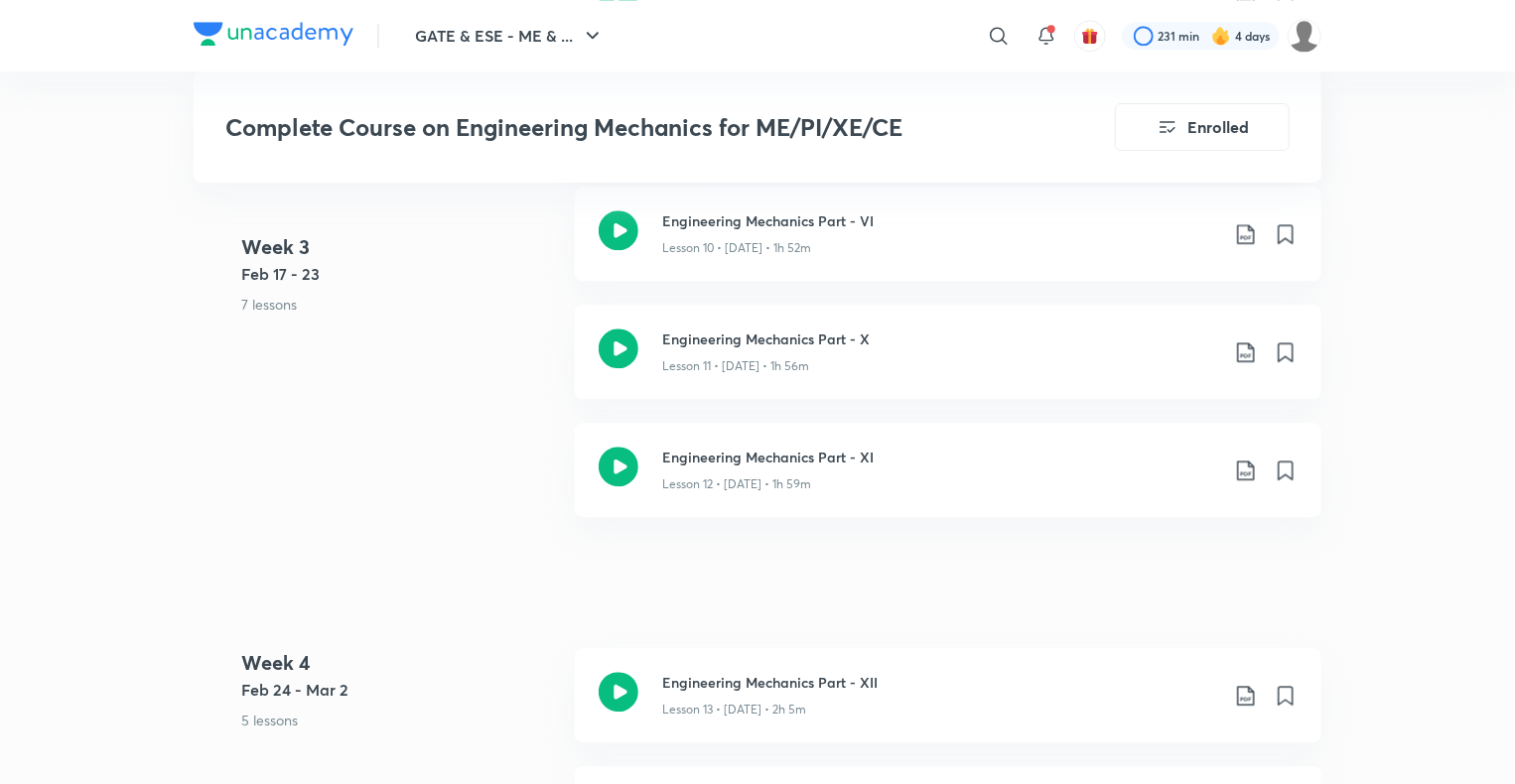 scroll, scrollTop: 2483, scrollLeft: 0, axis: vertical 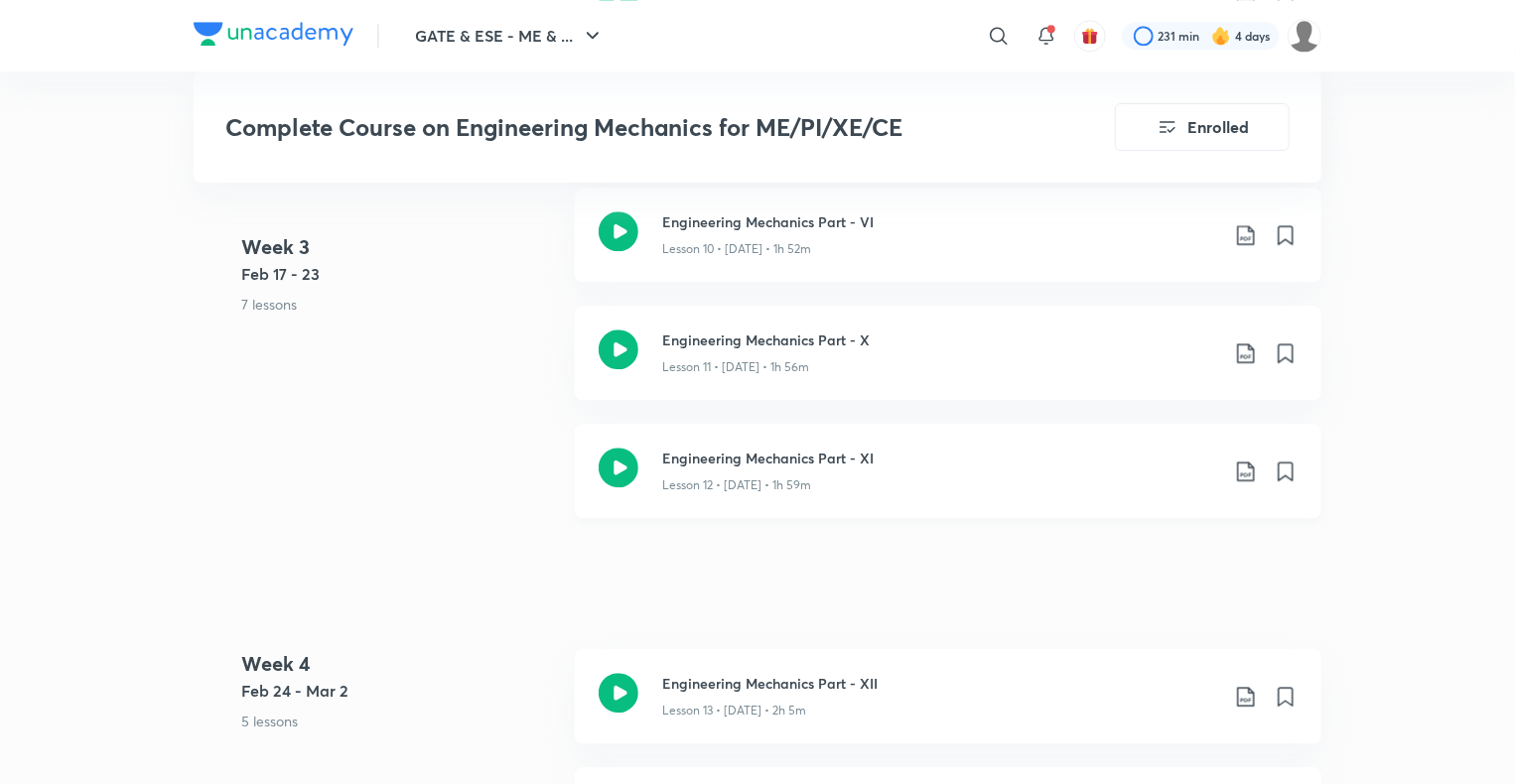 click 